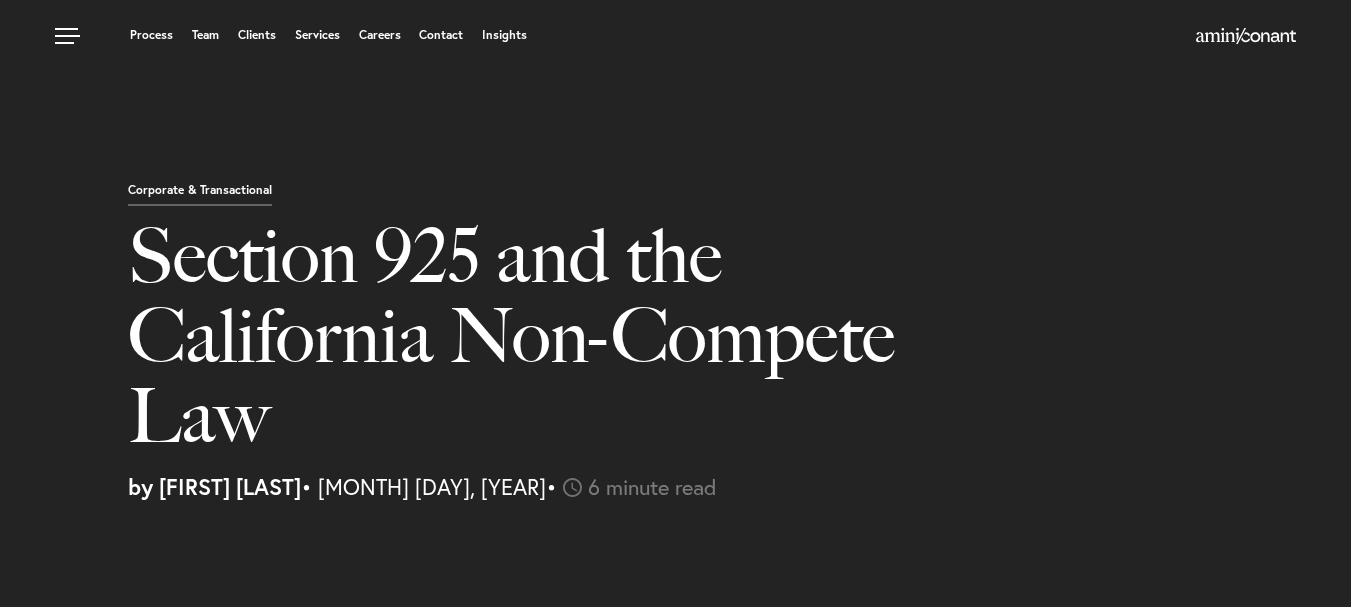 select on "IN" 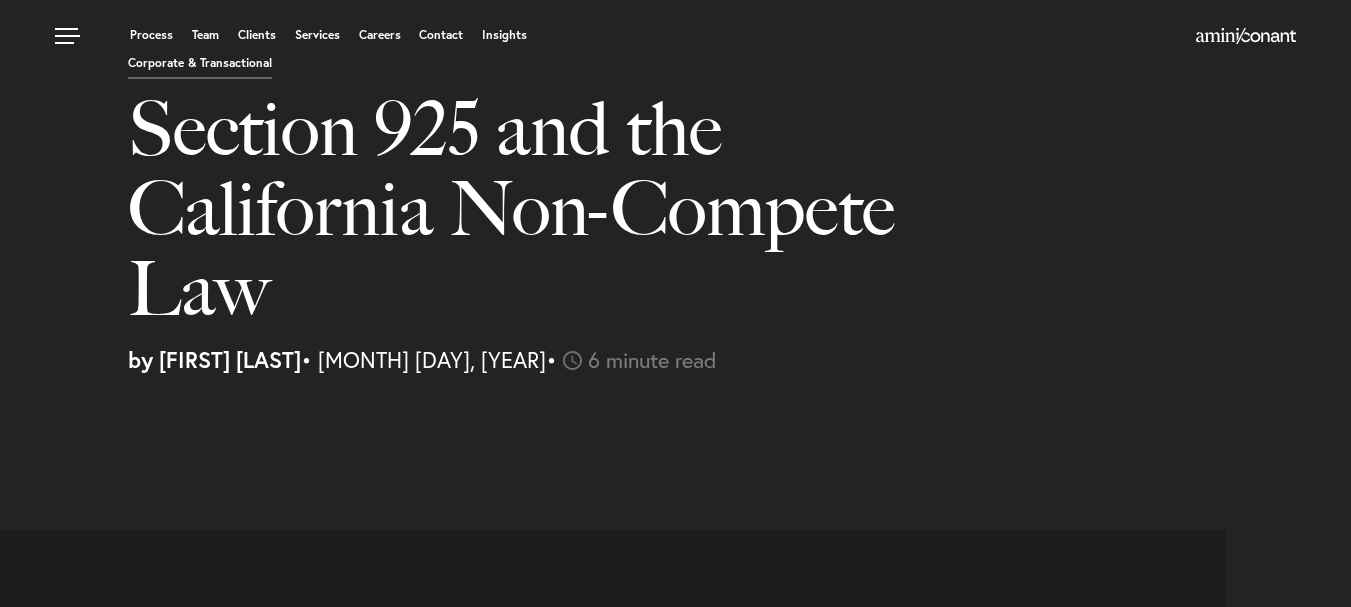 scroll, scrollTop: 0, scrollLeft: 0, axis: both 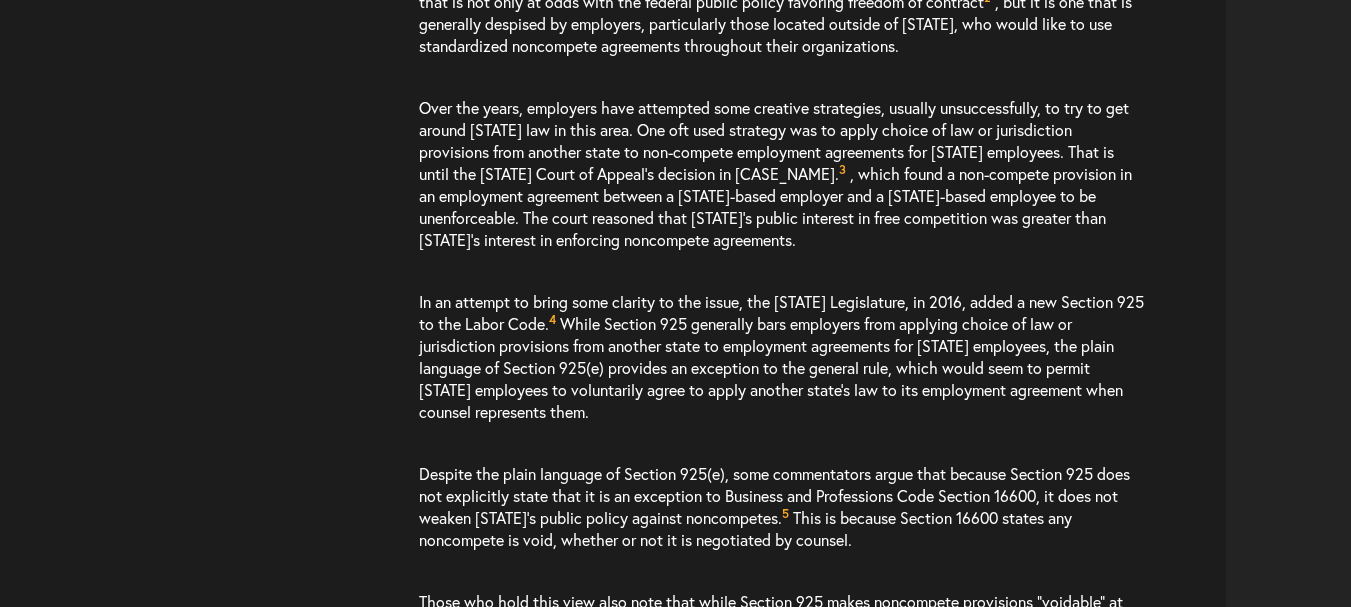 click on "In an attempt to bring some clarity to the issue, the California Legislature, in 2016, added a new Section 925 to the Labor Code. 4    While Section 925 generally bars employers from applying choice of law or jurisdiction provisions from another state to employment agreements for California employees, the plain language of Section 925(e) provides an exception to the general rule, which would seem to permit California employees to voluntarily agree to apply another state’s law to its employment agreement when counsel represents them." at bounding box center (782, 357) 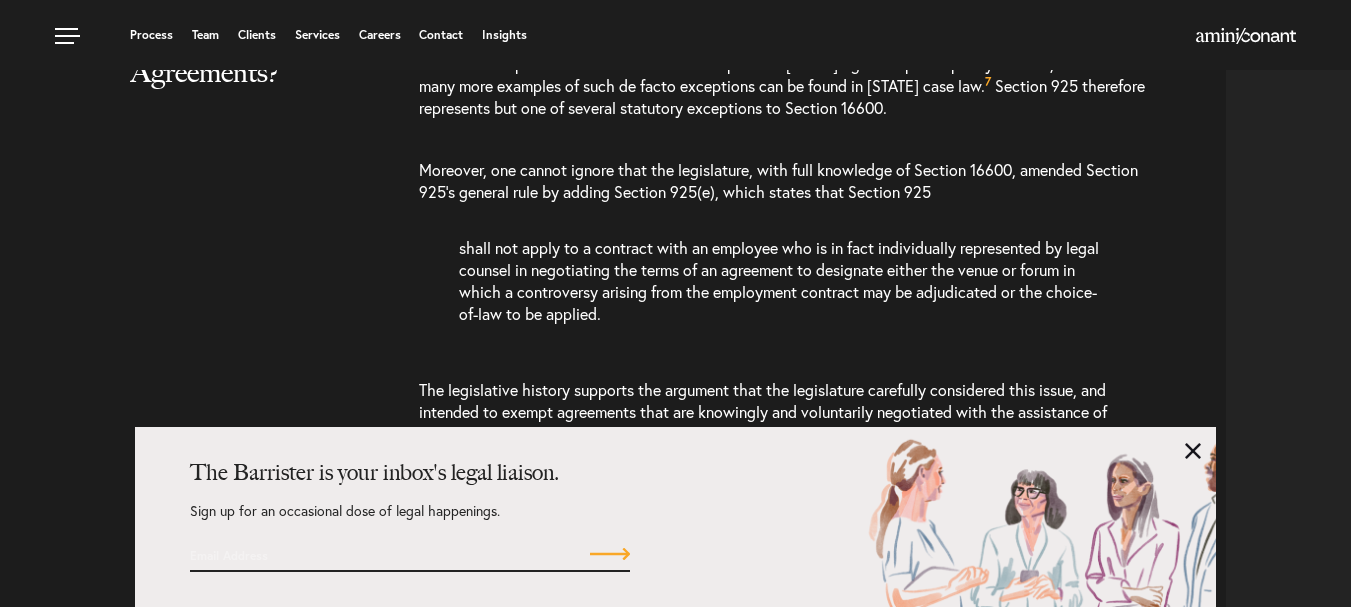 scroll, scrollTop: 2697, scrollLeft: 0, axis: vertical 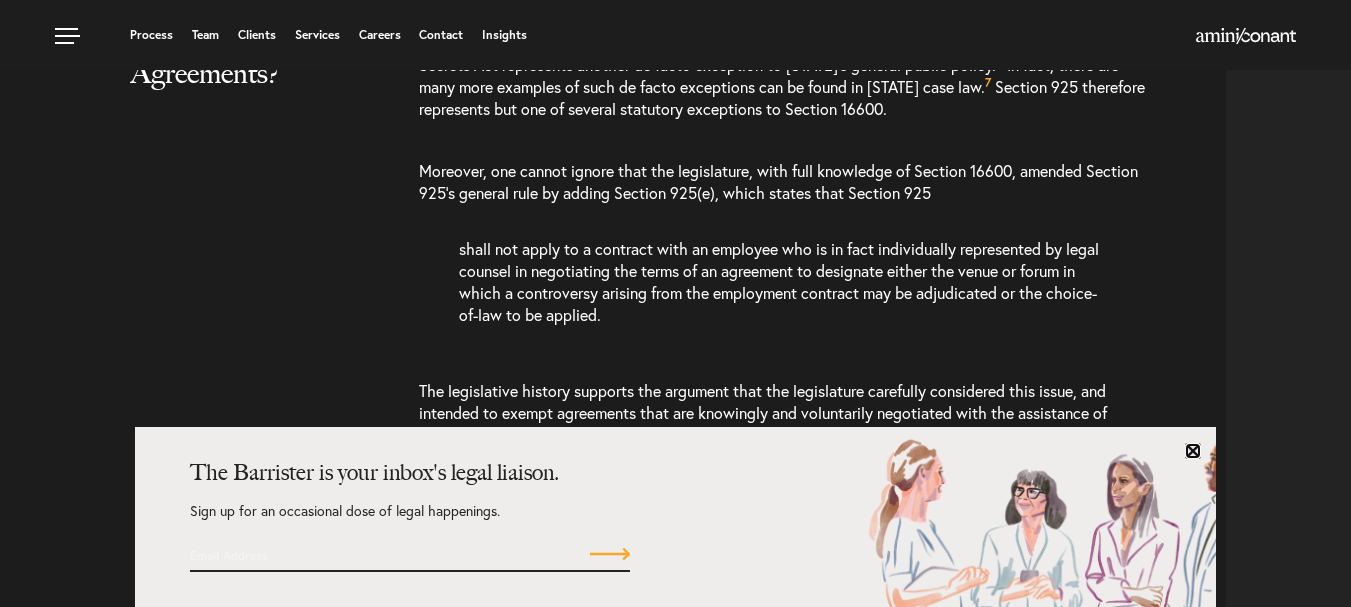 click at bounding box center (1193, 451) 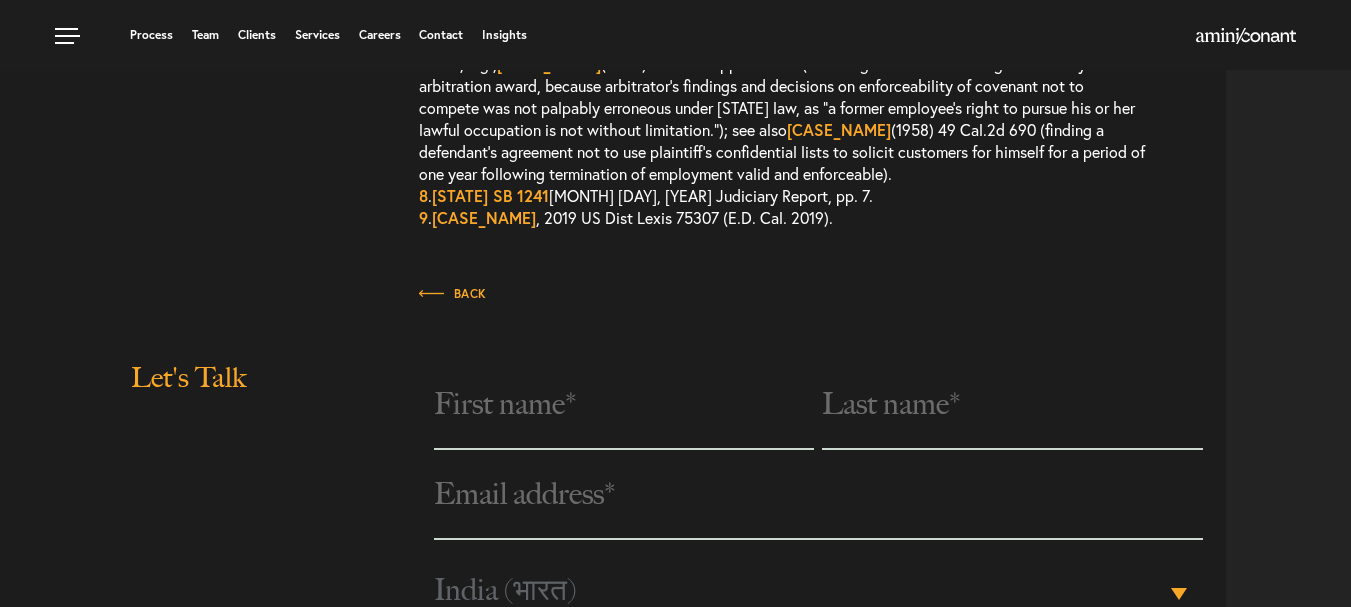 scroll, scrollTop: 5091, scrollLeft: 0, axis: vertical 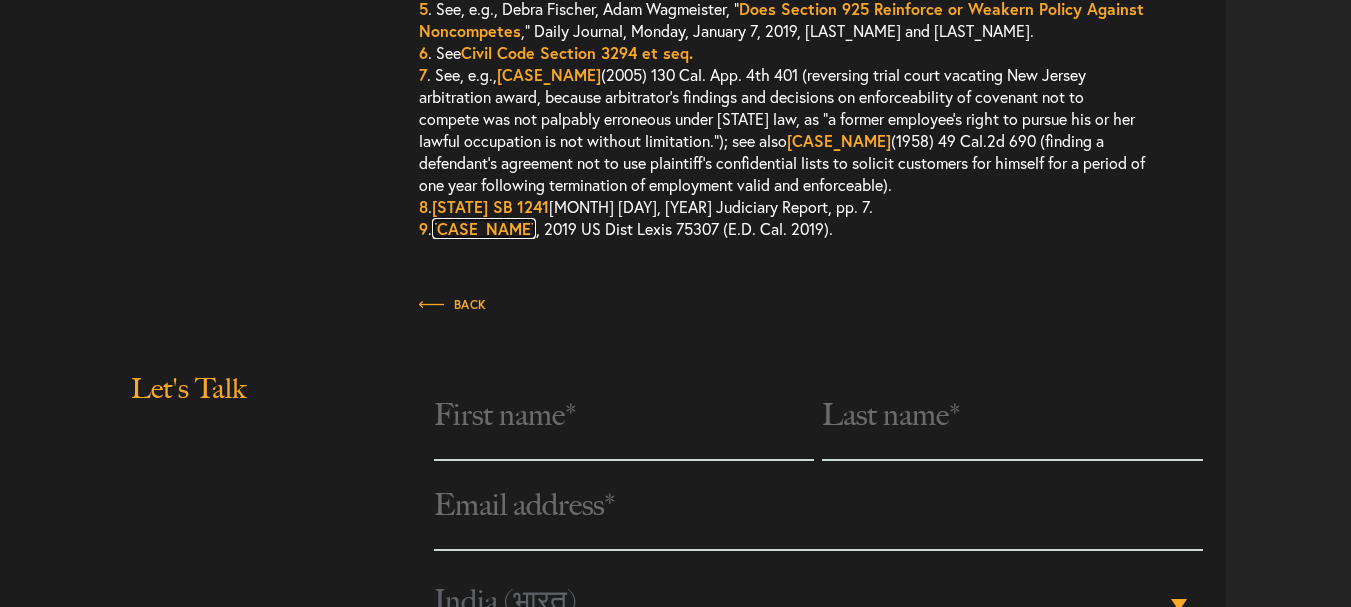 click on "[LAST] v. [COMPANY]" at bounding box center [484, 228] 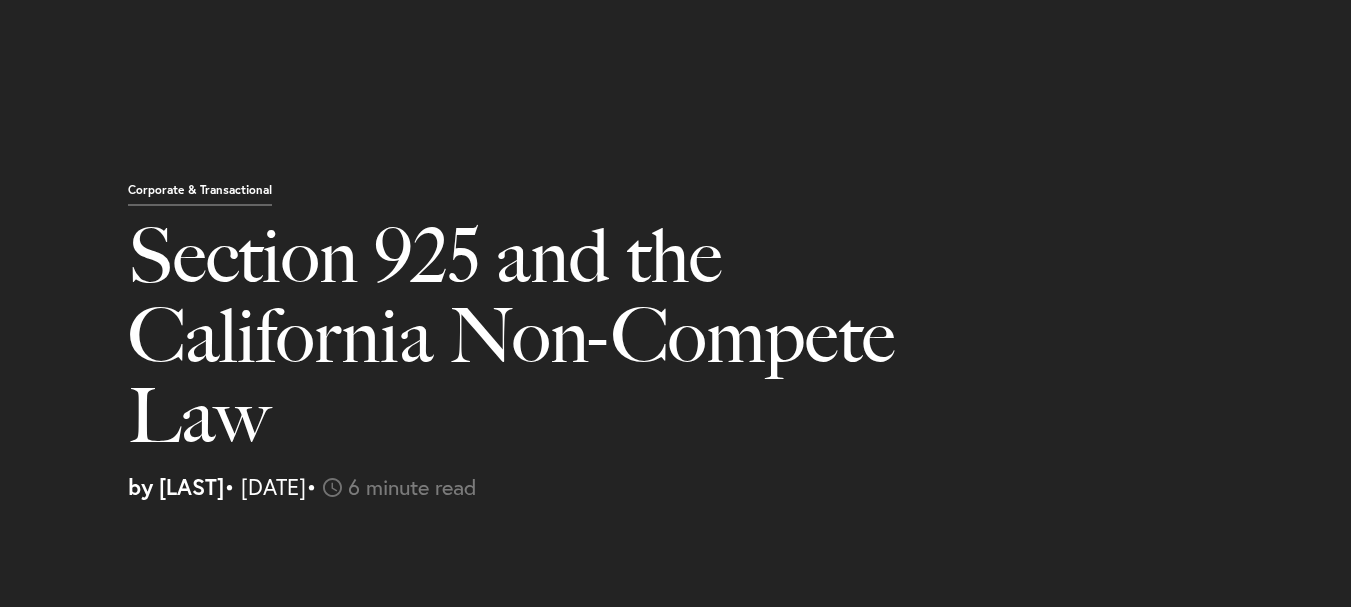 scroll, scrollTop: 5113, scrollLeft: 0, axis: vertical 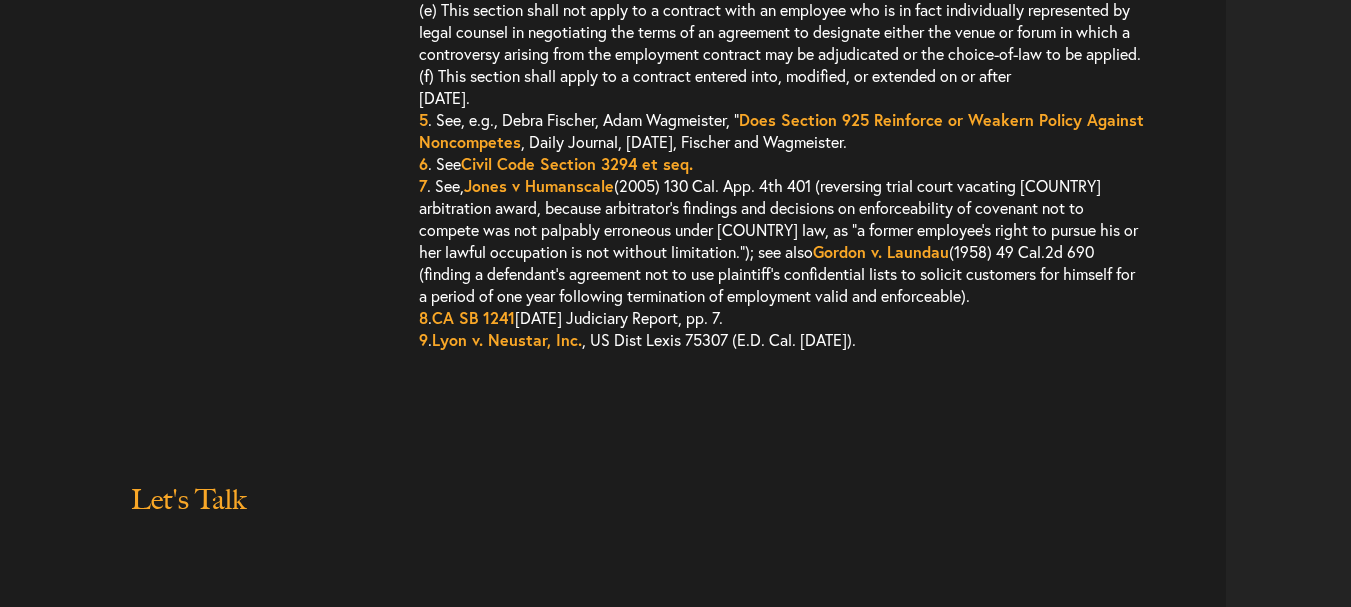 select on "IN" 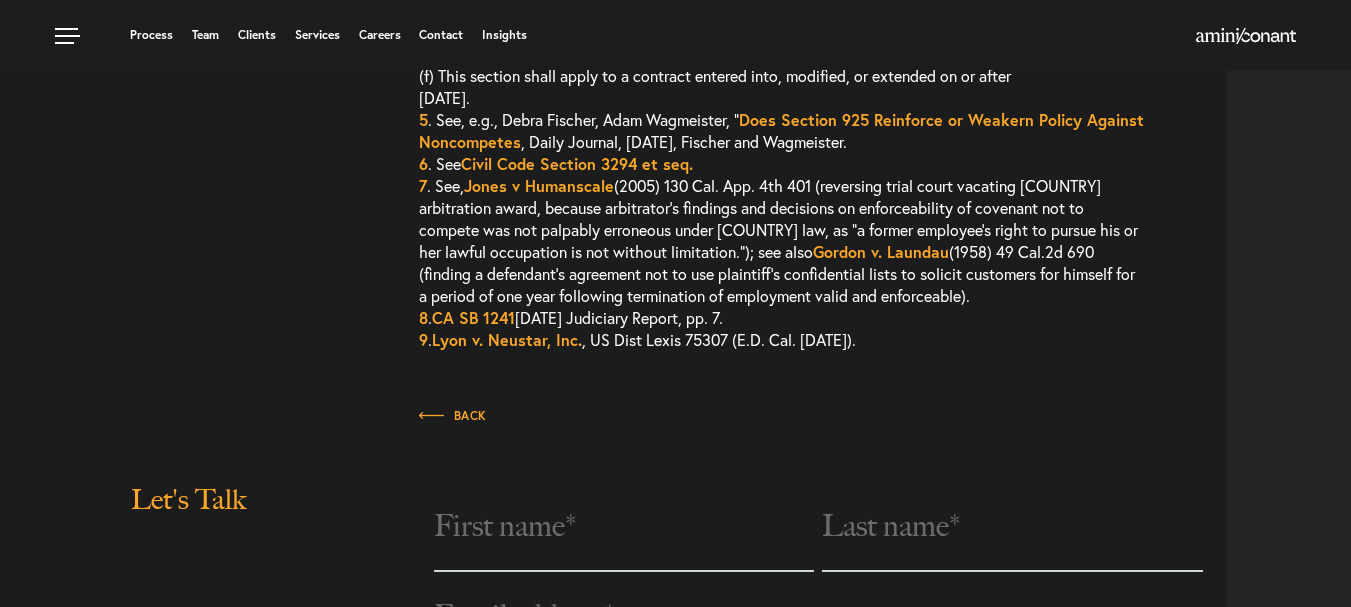 select on "IN" 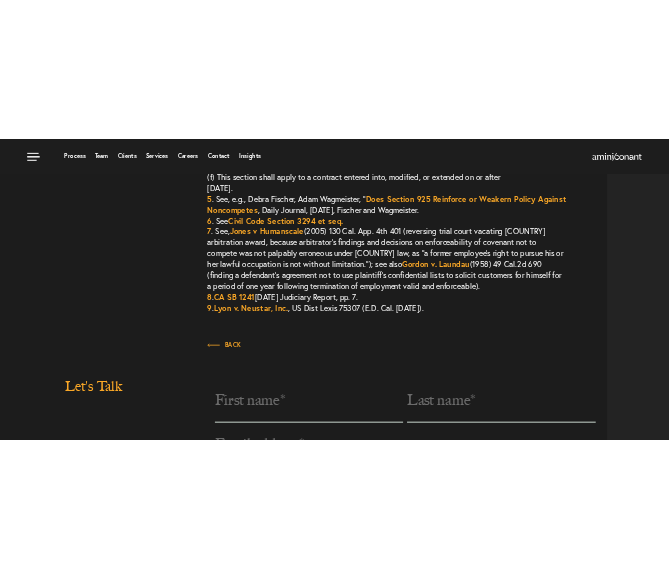 scroll, scrollTop: 5111, scrollLeft: 0, axis: vertical 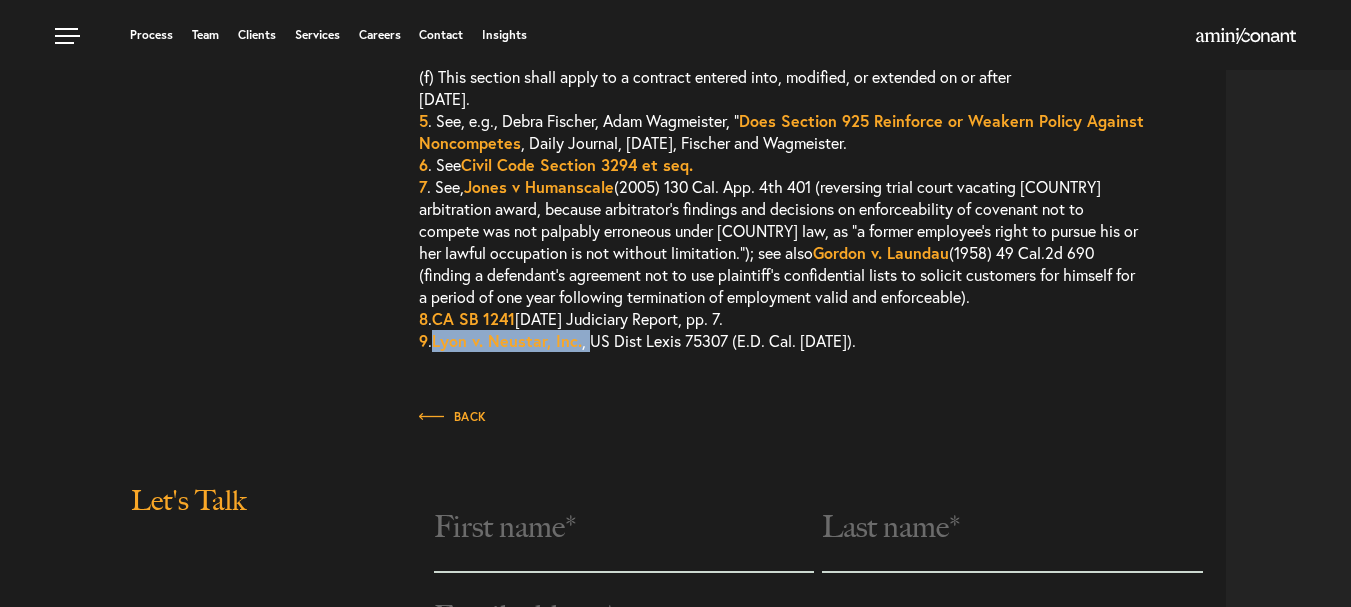 drag, startPoint x: 589, startPoint y: 389, endPoint x: 440, endPoint y: 398, distance: 149.27156 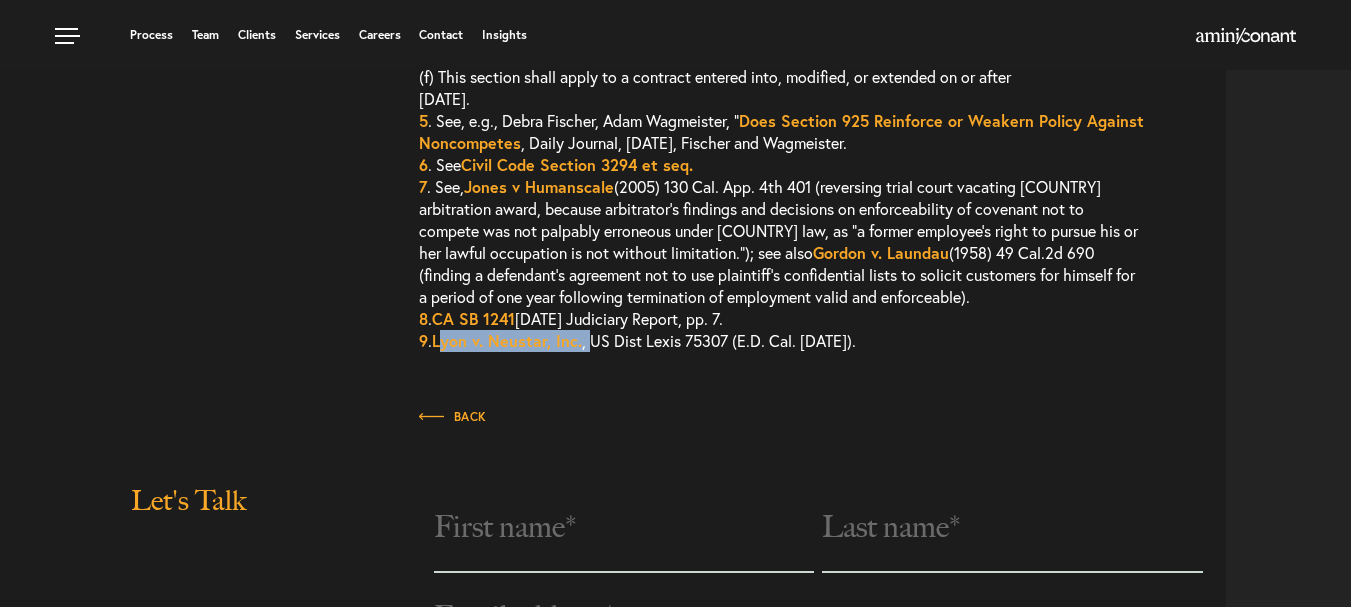 copy on "yon v. Neustar, Inc. ," 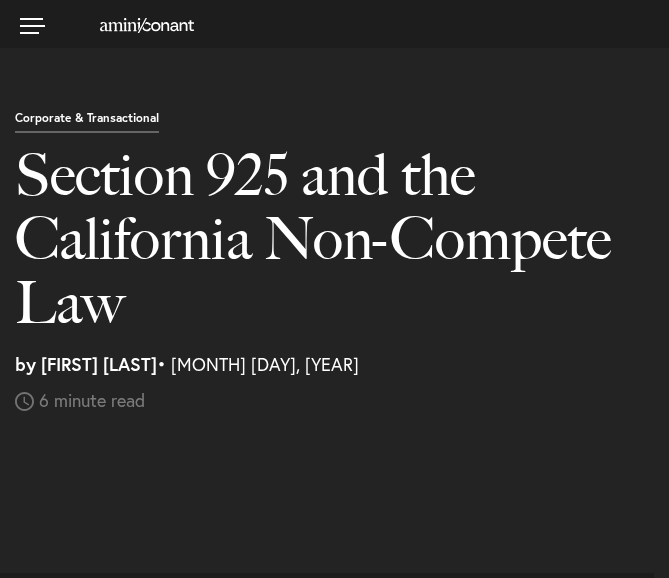 select on "IN" 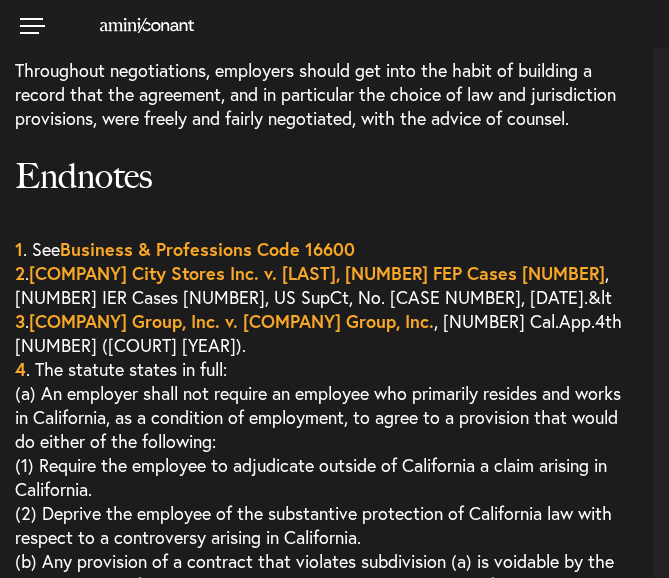 scroll, scrollTop: 0, scrollLeft: 0, axis: both 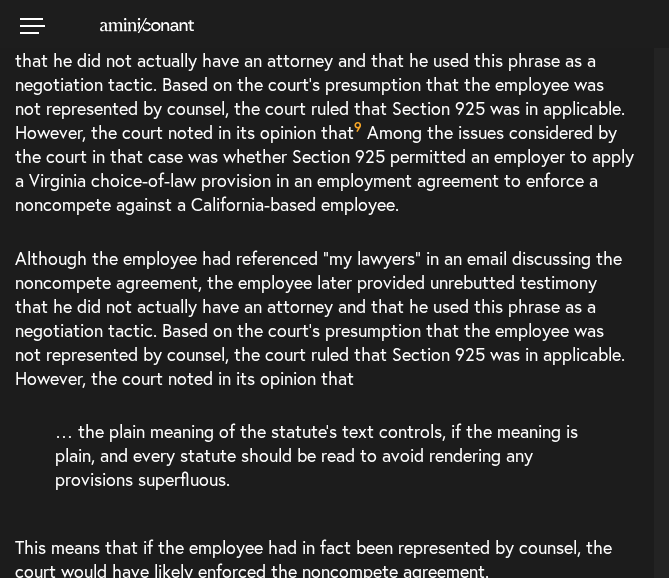 drag, startPoint x: 54, startPoint y: 86, endPoint x: 154, endPoint y: 154, distance: 120.92973 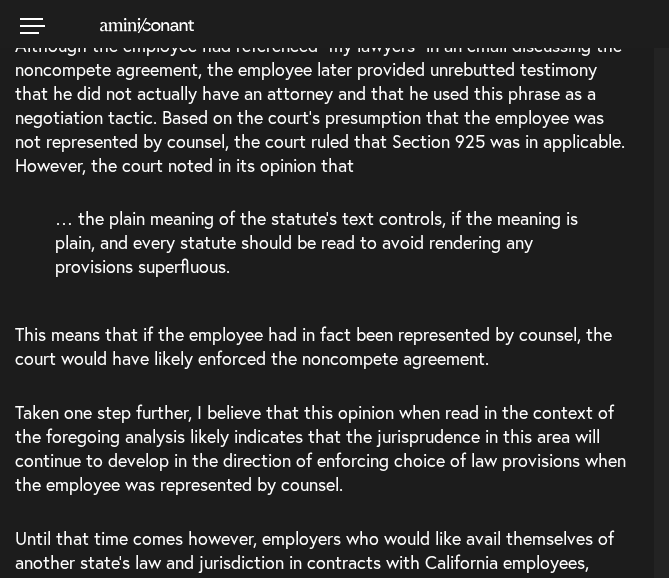 scroll, scrollTop: 4054, scrollLeft: 0, axis: vertical 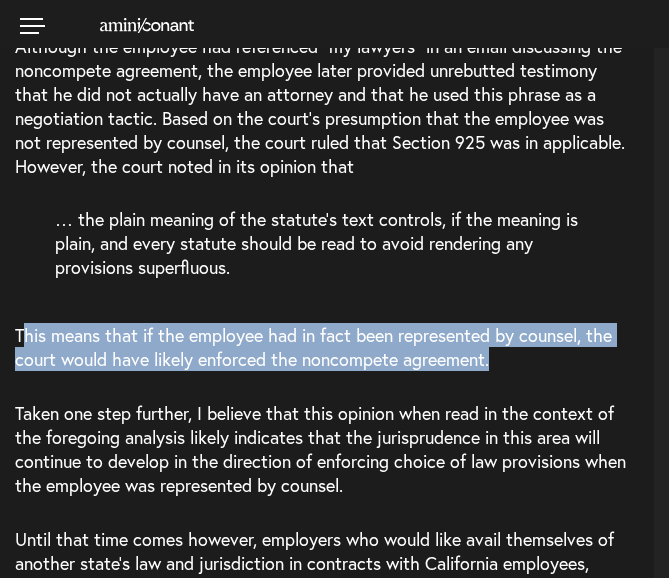 drag, startPoint x: 22, startPoint y: 285, endPoint x: 494, endPoint y: 306, distance: 472.46692 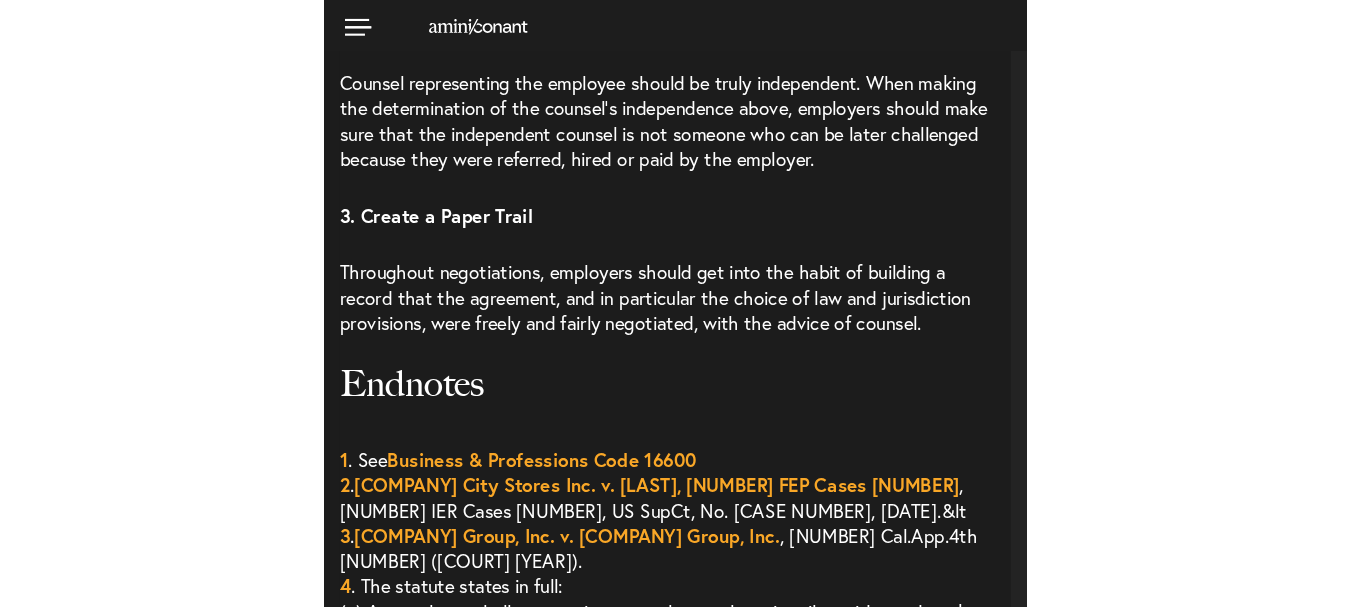 scroll, scrollTop: 4920, scrollLeft: 0, axis: vertical 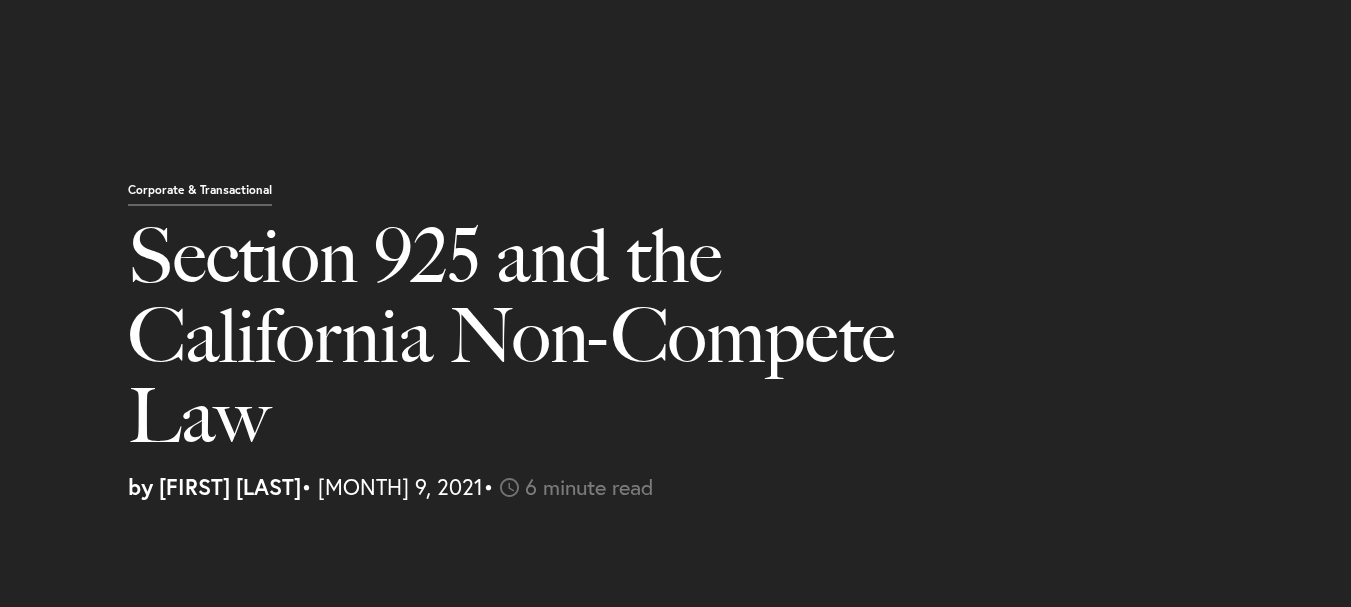select on "IN" 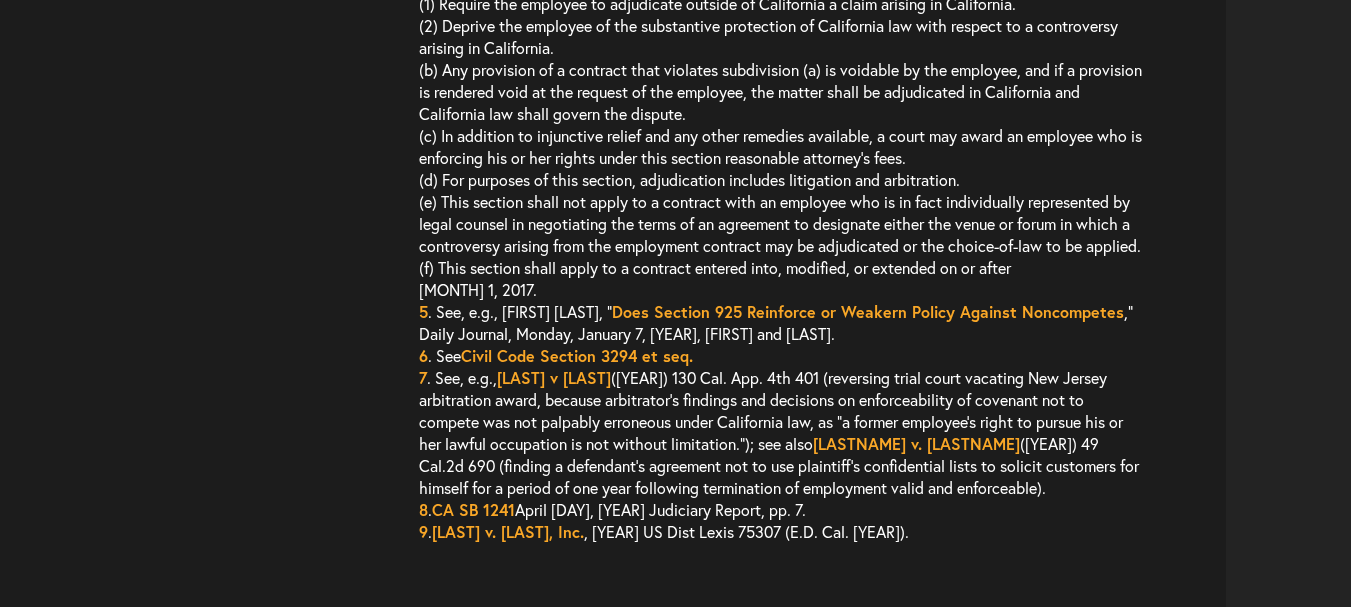 scroll, scrollTop: 0, scrollLeft: 0, axis: both 